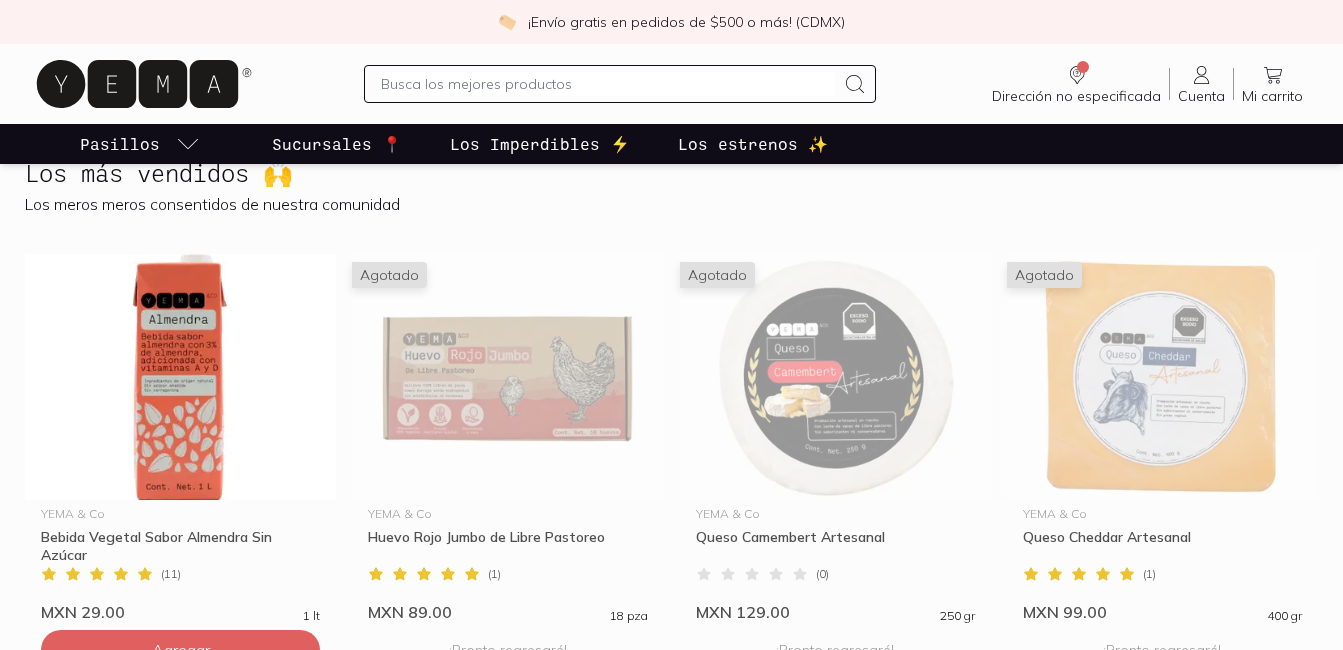 scroll, scrollTop: 962, scrollLeft: 0, axis: vertical 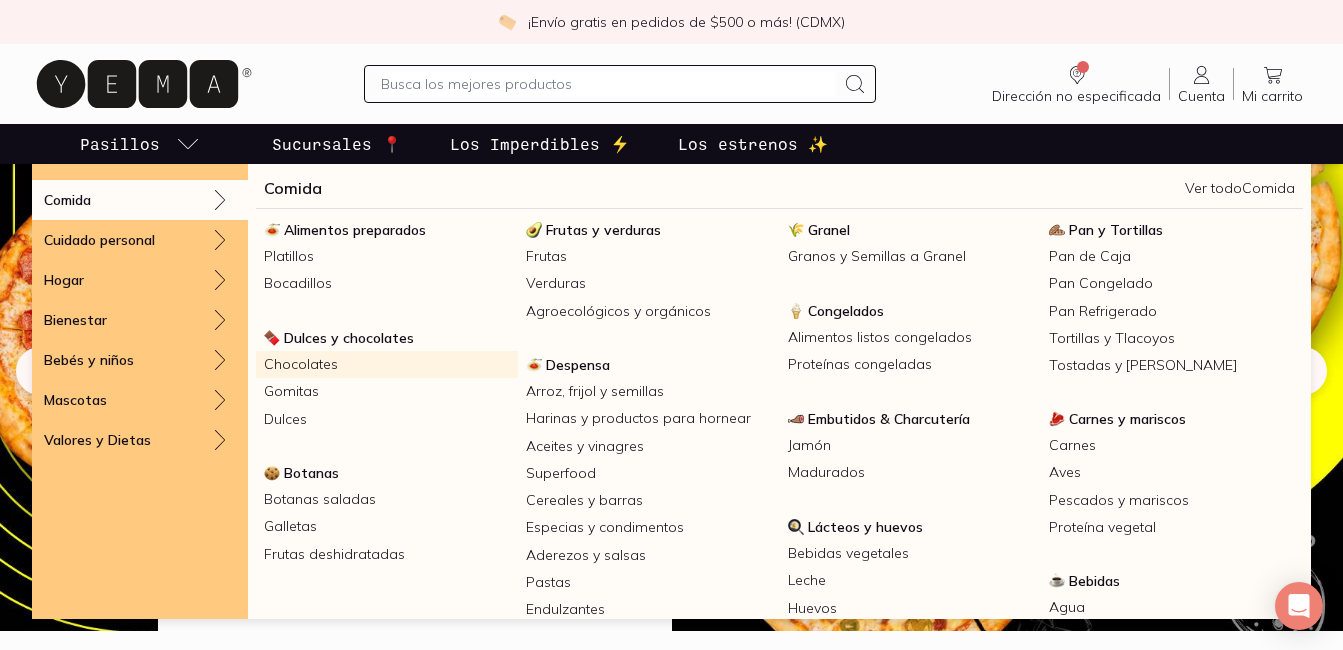 click on "Chocolates" at bounding box center (387, 364) 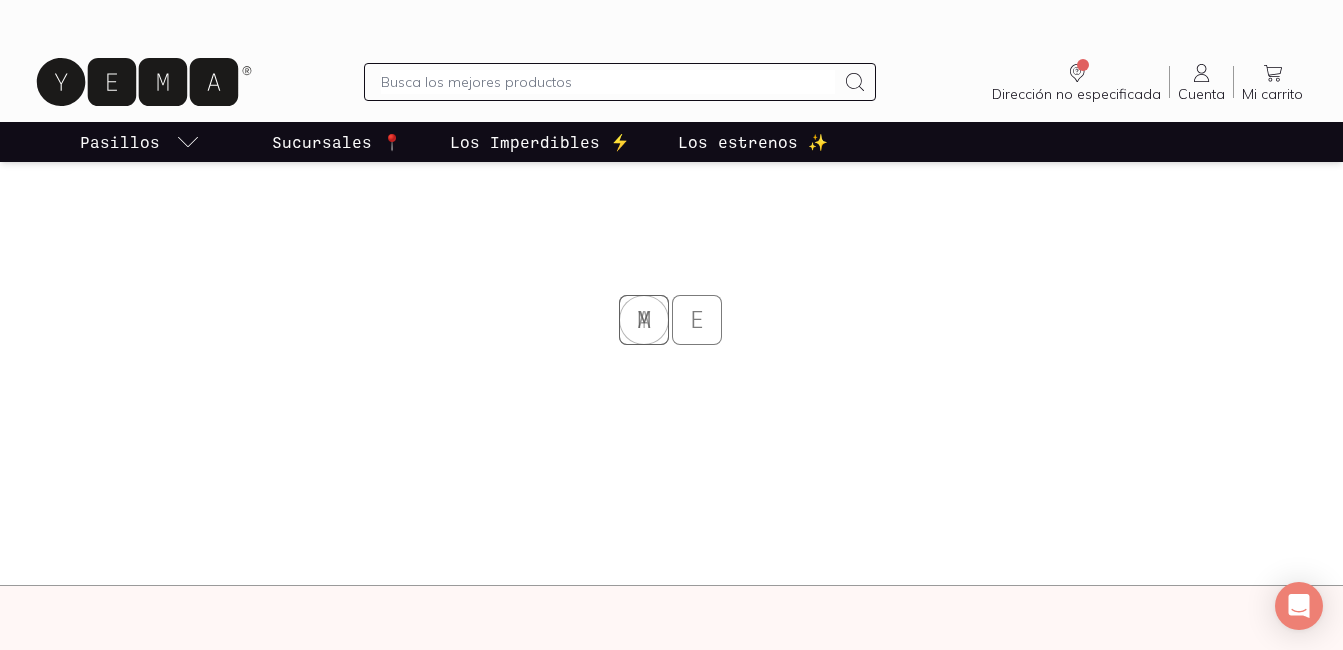 scroll, scrollTop: 0, scrollLeft: 0, axis: both 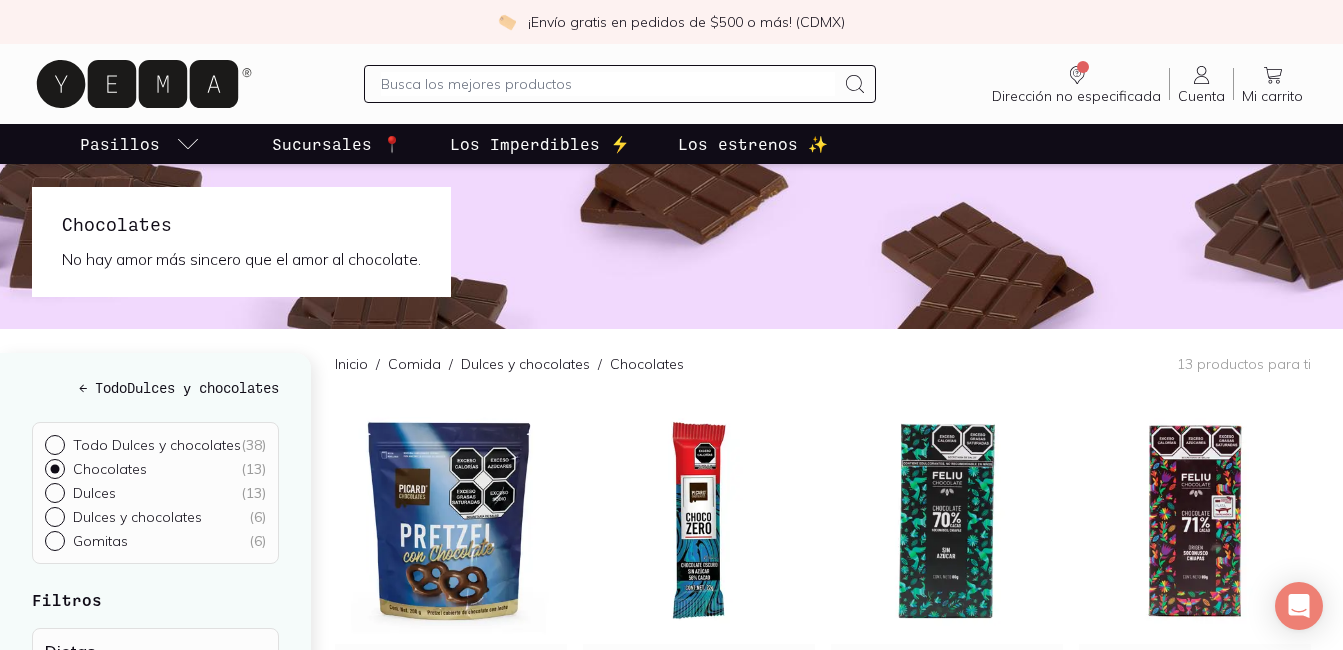 click on "Sucursales 📍" at bounding box center [337, 144] 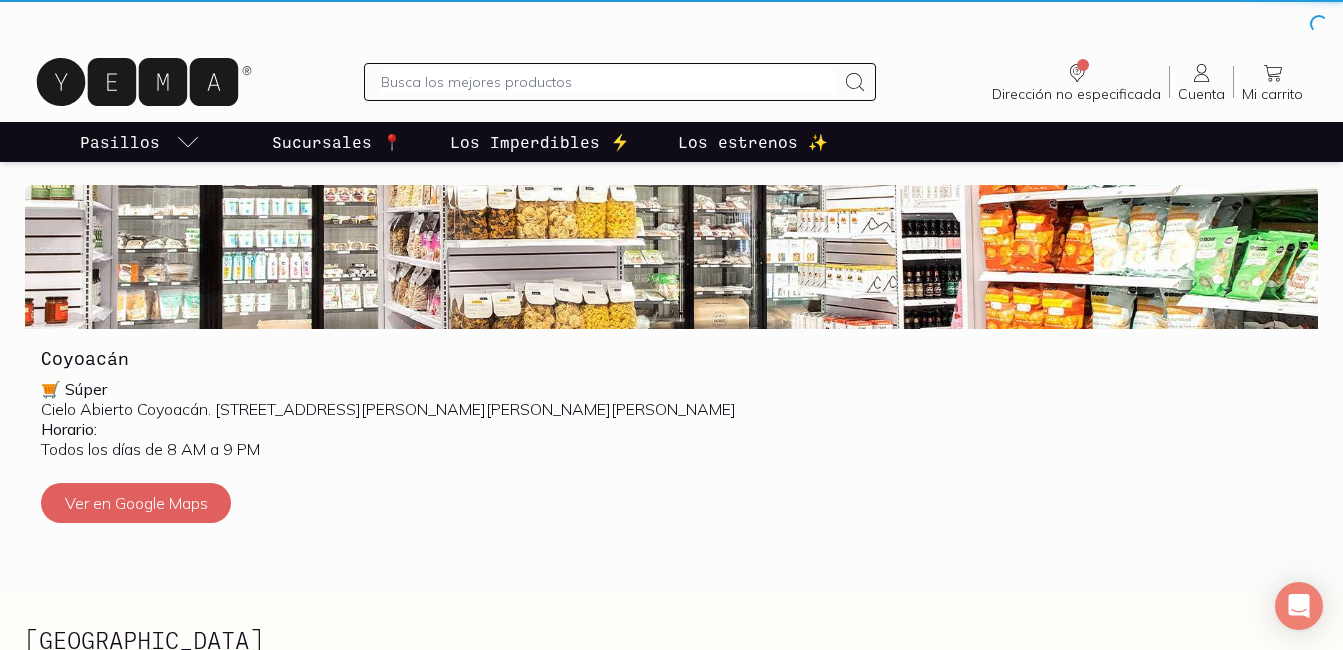 scroll, scrollTop: 0, scrollLeft: 0, axis: both 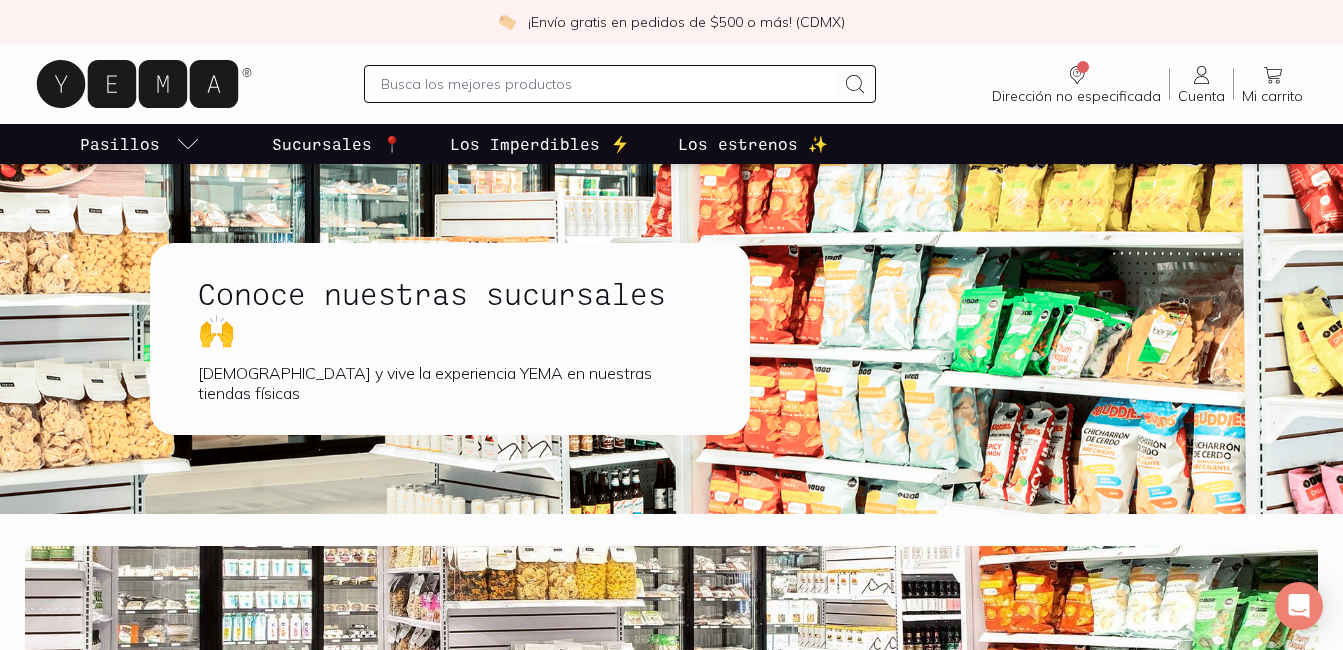 click on "Los Imperdibles ⚡️" at bounding box center (540, 144) 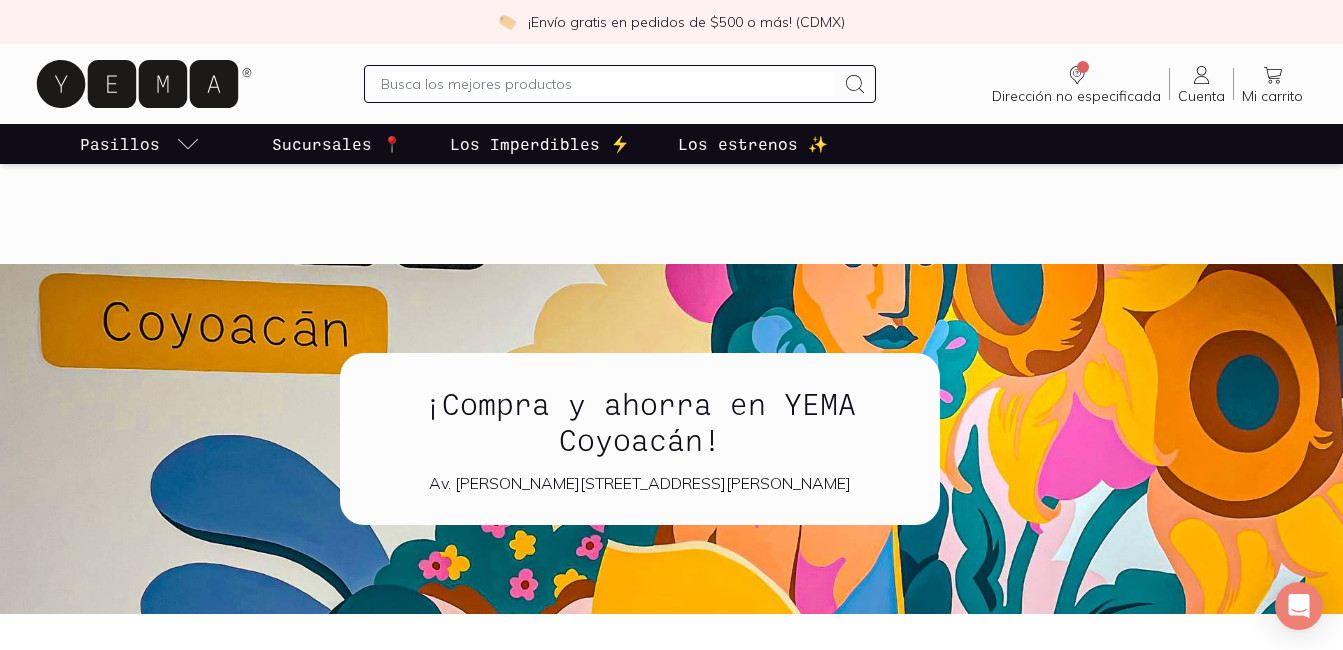 scroll, scrollTop: 1994, scrollLeft: 0, axis: vertical 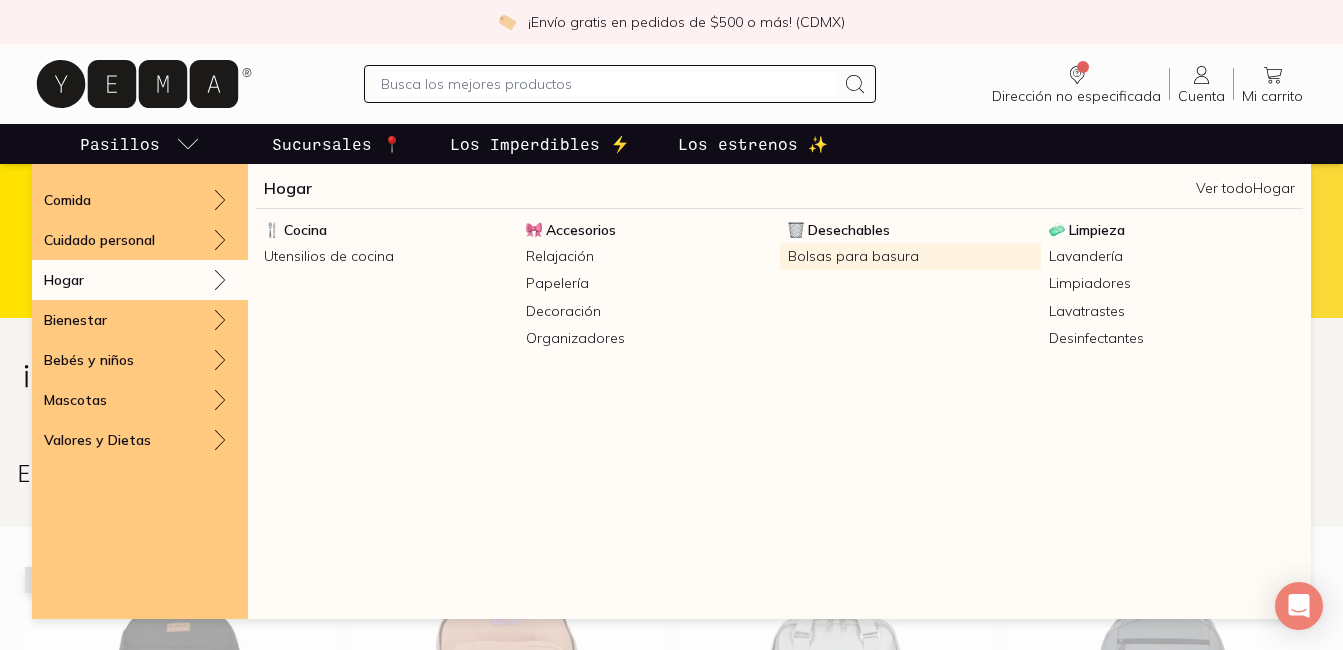 click on "Bolsas para basura" at bounding box center (911, 256) 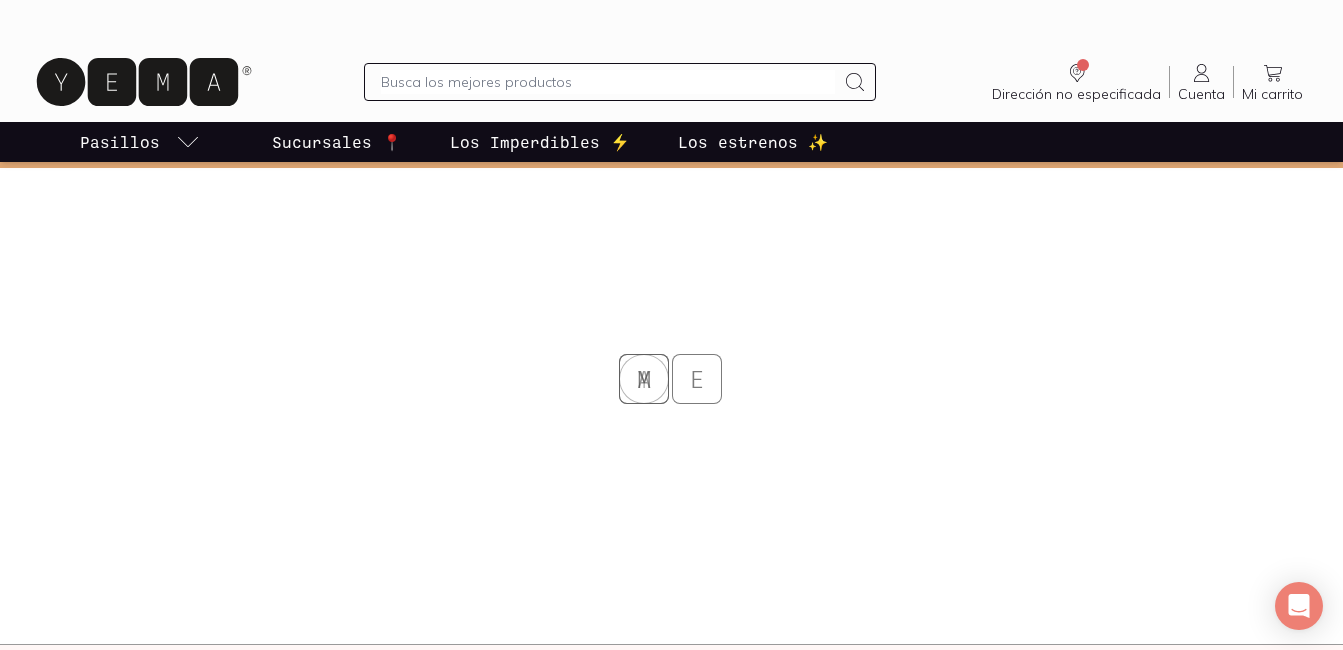 scroll, scrollTop: 0, scrollLeft: 0, axis: both 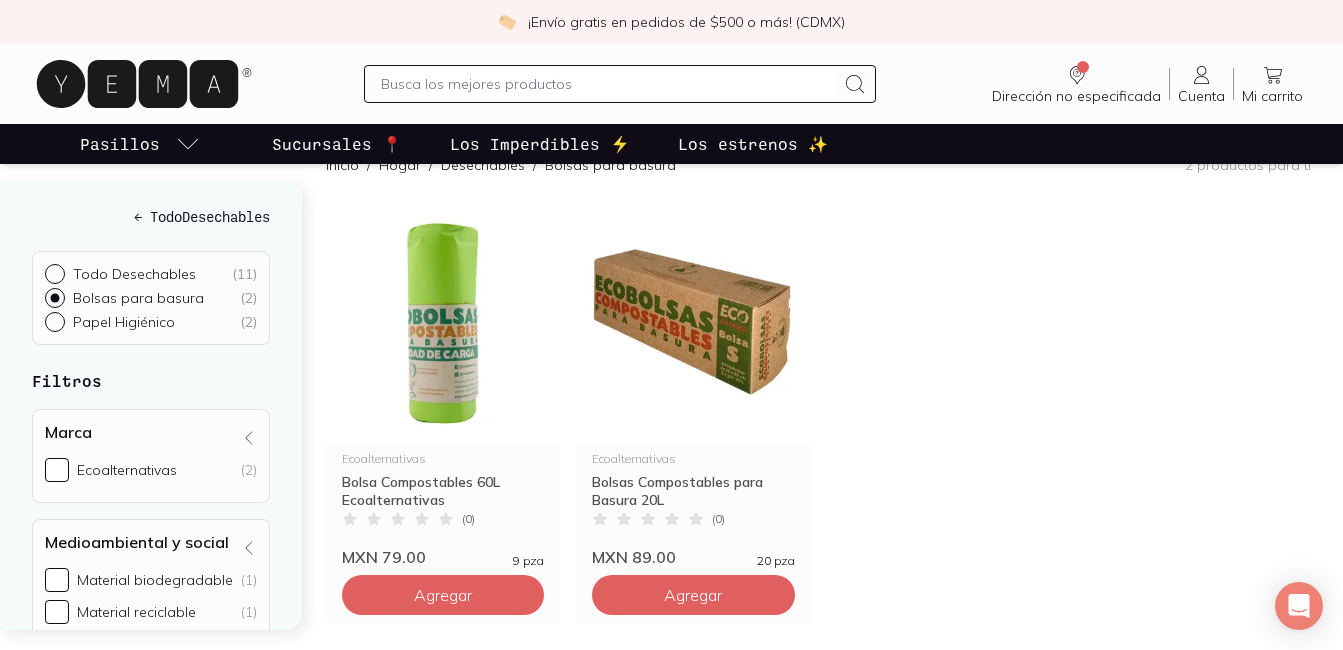 click on "Papel Higiénico ( 2 )" at bounding box center [53, 320] 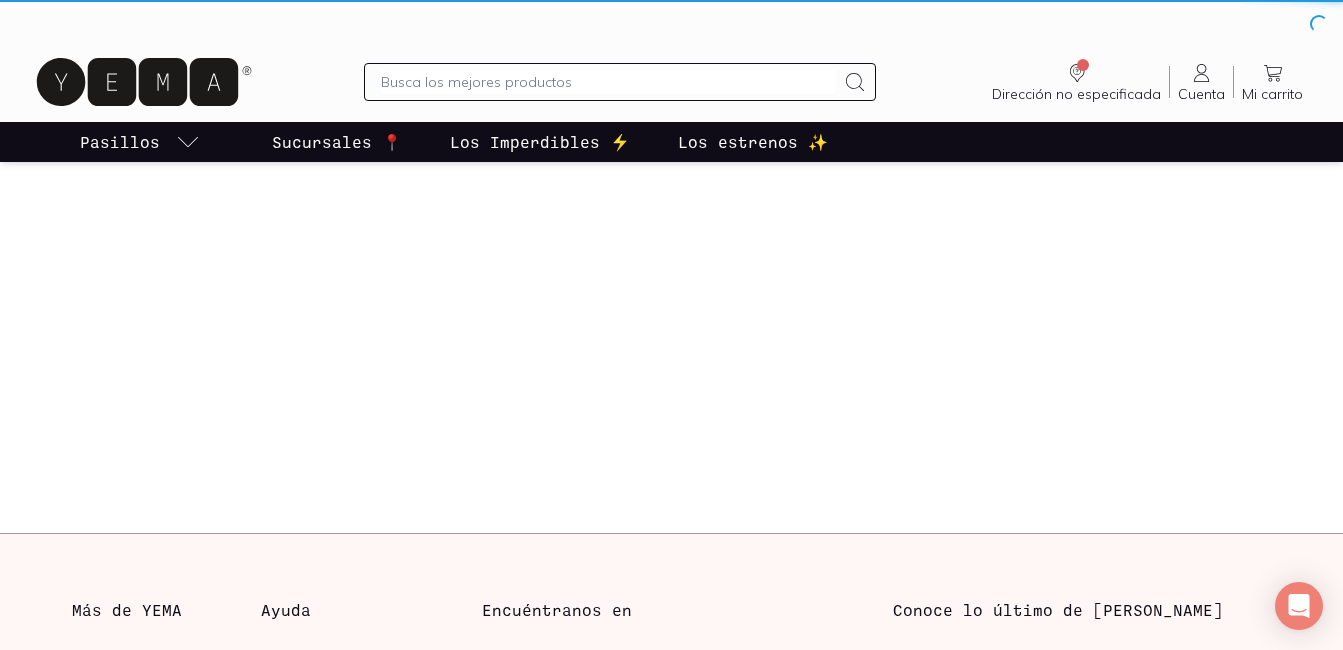 scroll, scrollTop: 0, scrollLeft: 0, axis: both 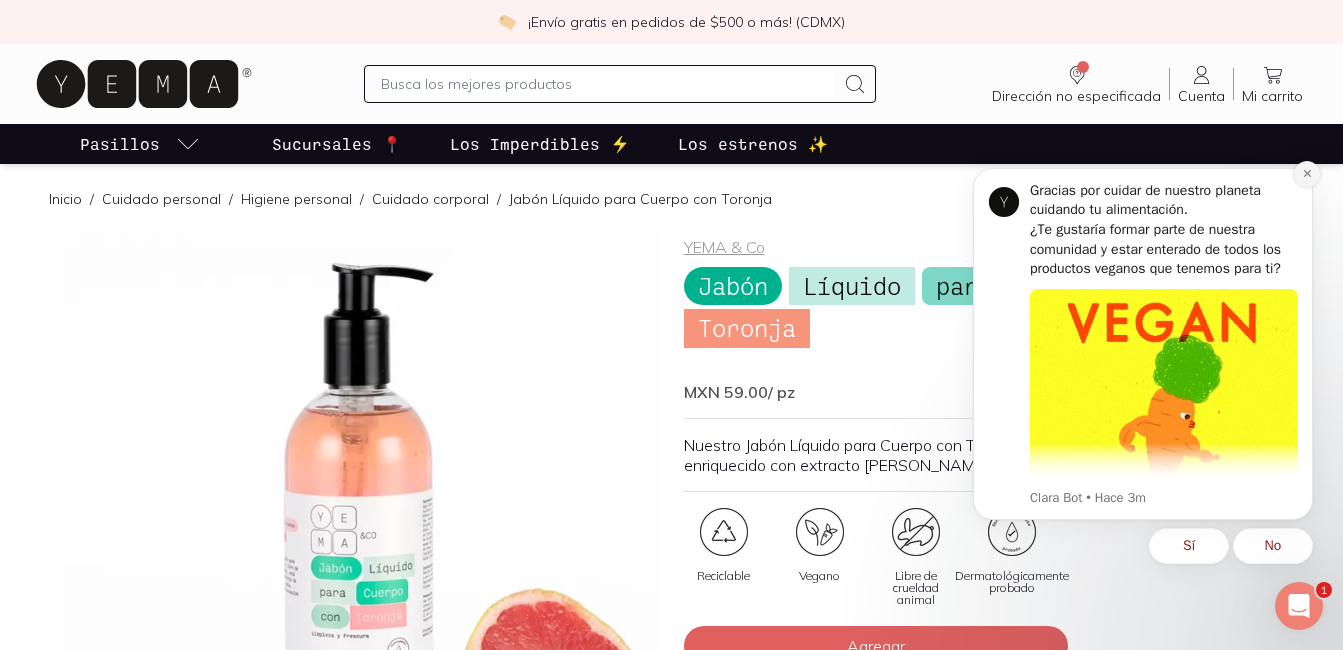click 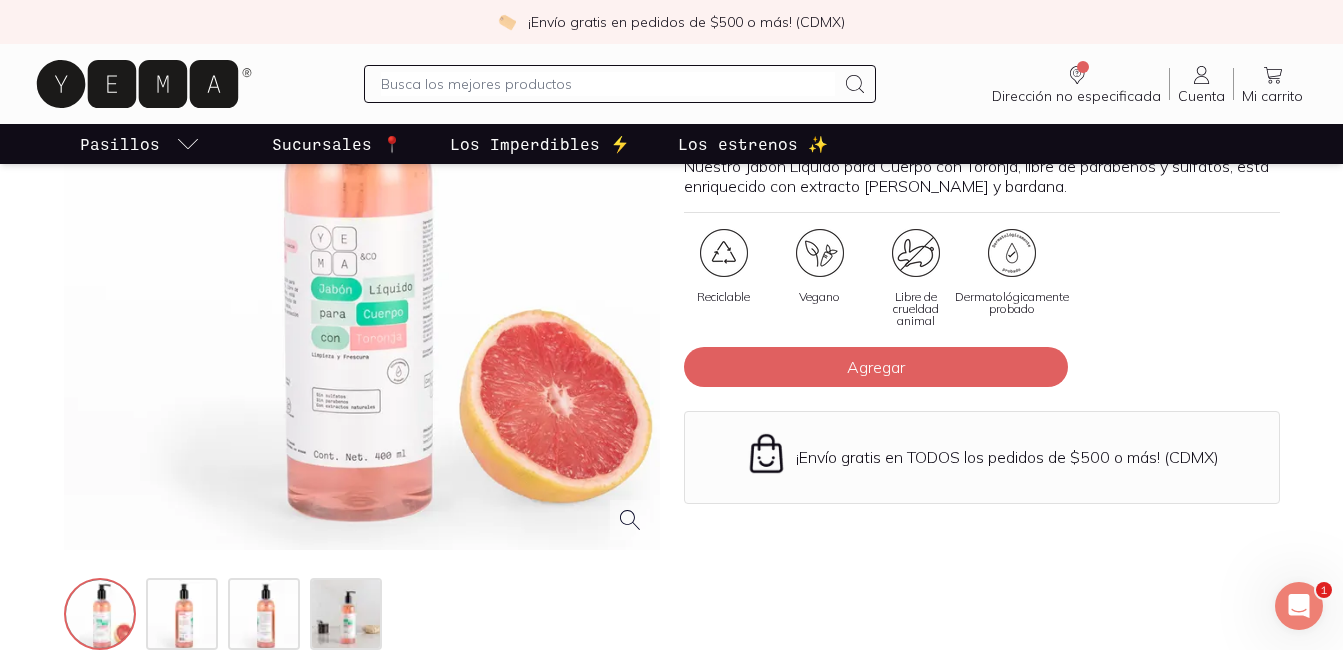 scroll, scrollTop: 404, scrollLeft: 0, axis: vertical 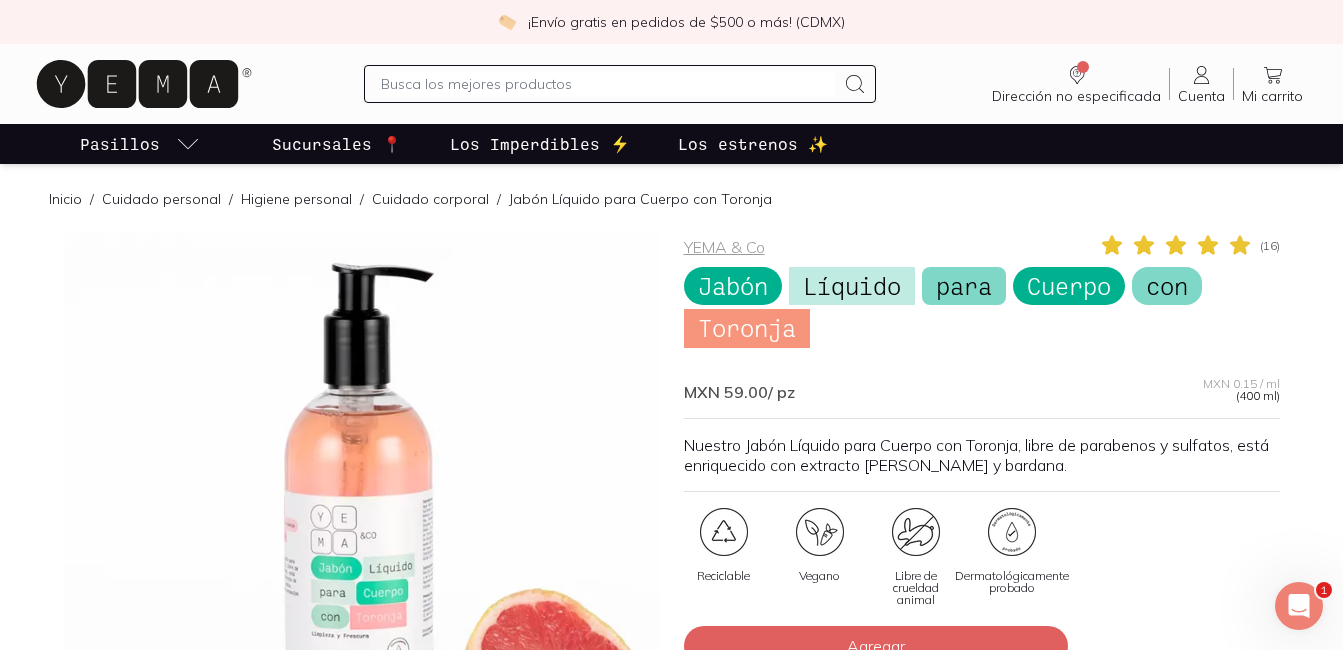 click at bounding box center [608, 84] 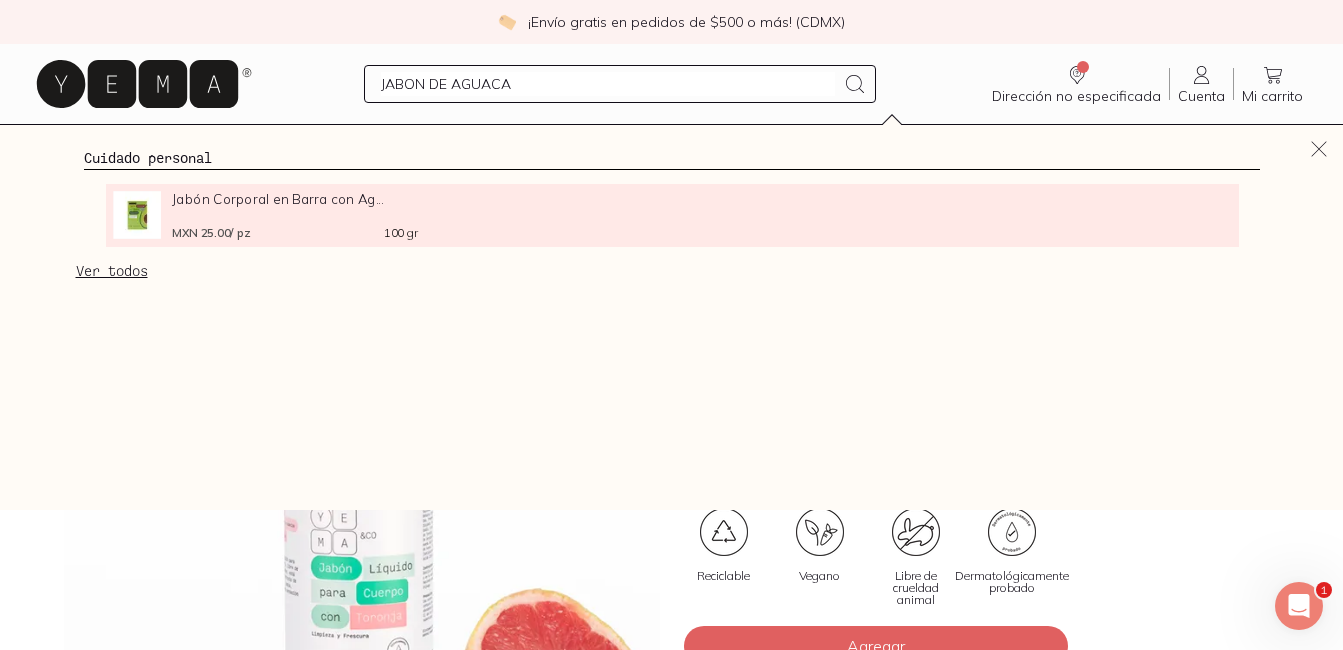type on "JABON DE AGUACA" 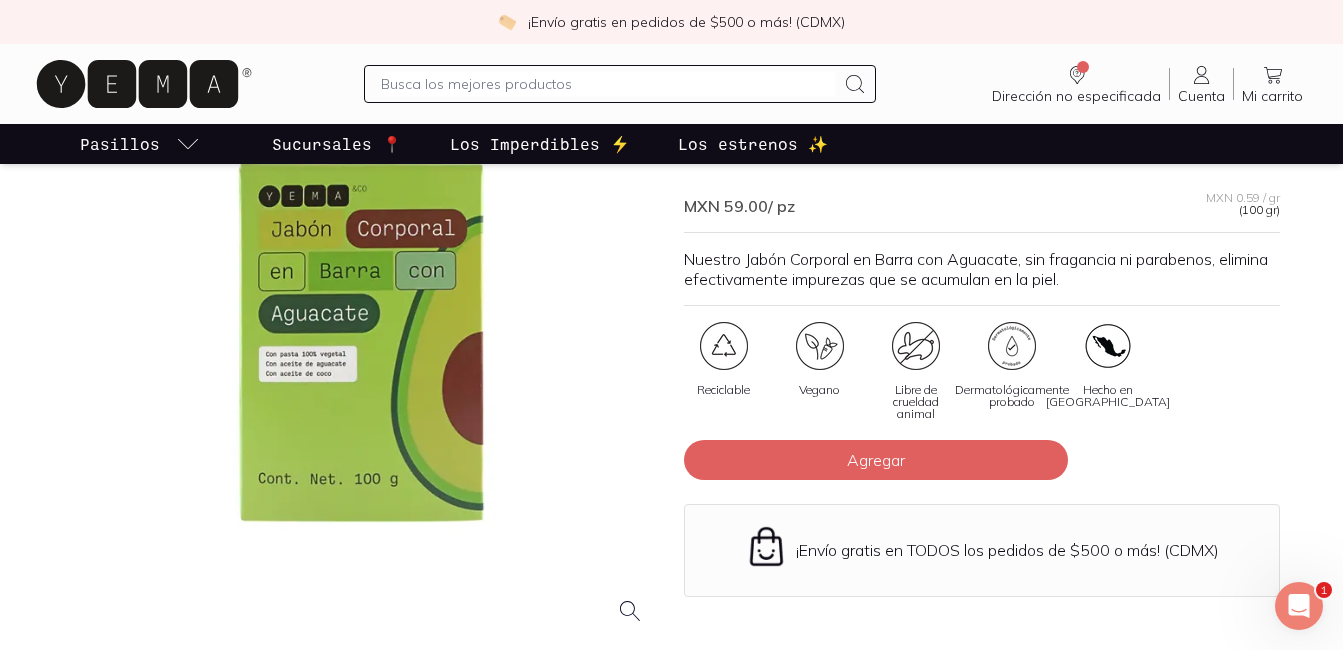 scroll, scrollTop: 225, scrollLeft: 0, axis: vertical 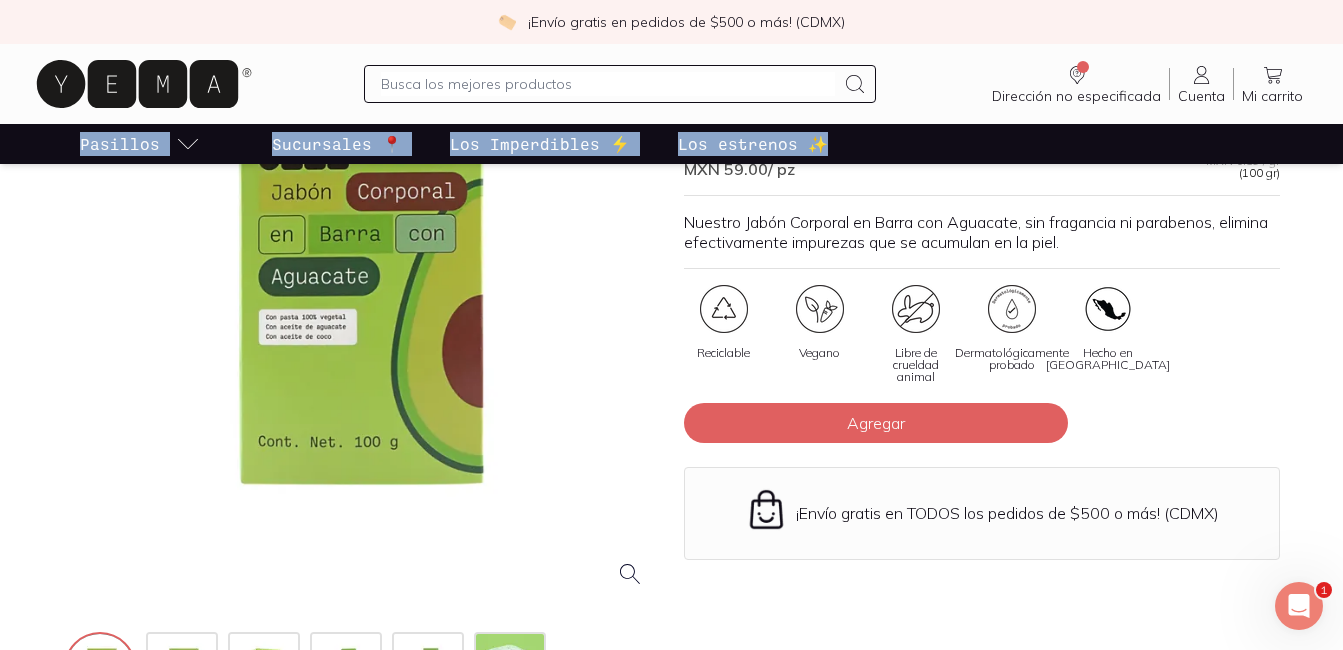 drag, startPoint x: 1342, startPoint y: 118, endPoint x: 1340, endPoint y: 150, distance: 32.06244 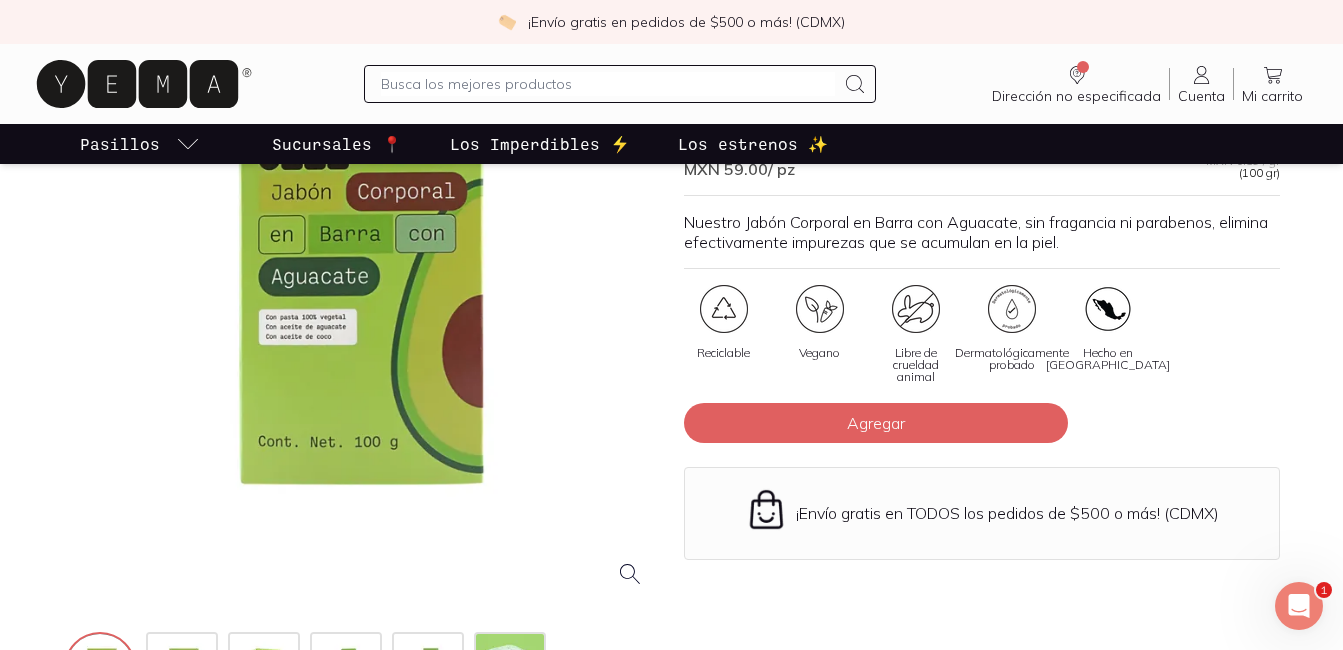click on "YEMA & Co ( 15 ) Jabón   Corporal   en   Barra   con   Aguacate   MXN 59.00  / pz MXN 0.59 / gr (100 gr) Nuestro Jabón Corporal en Barra con Aguacate, sin fragancia ni parabenos, elimina efectivamente impurezas que se acumulan en la piel. Reciclable Vegano Libre de crueldad animal Dermatológicamente probado Hecho en [GEOGRAPHIC_DATA] Agregar ¡Envío gratis en TODOS los pedidos de $500 o más! (CDMX) Acerca de El aceite de aguacate contiene ácidos grasos y vitaminas D, E y B. Estos compuestos brindan propiedades tanto antioxidantes como antiinflamatorias. Son los responsables de que tu piel y cabello se mantengan suaves y fuertes. También ayudan a calmar la picazón, piel cuarteada, deshidratación, entre otros beneficios. Además, no tiene fragancia, lo que evita cualquier alérgeno por fragancia. ¿Por qué lo amamos? De qué está hecho Te recomendamos también YEMA & Co Crema Corporal Hidratación Intensiva ( 0 ) MXN 129.00 400 gr Agregar YEMA & Co Jabón Corporal en Barra con Piña ( 0 ) MXN 25.00 100 gr ( 0" at bounding box center (671, 1871) 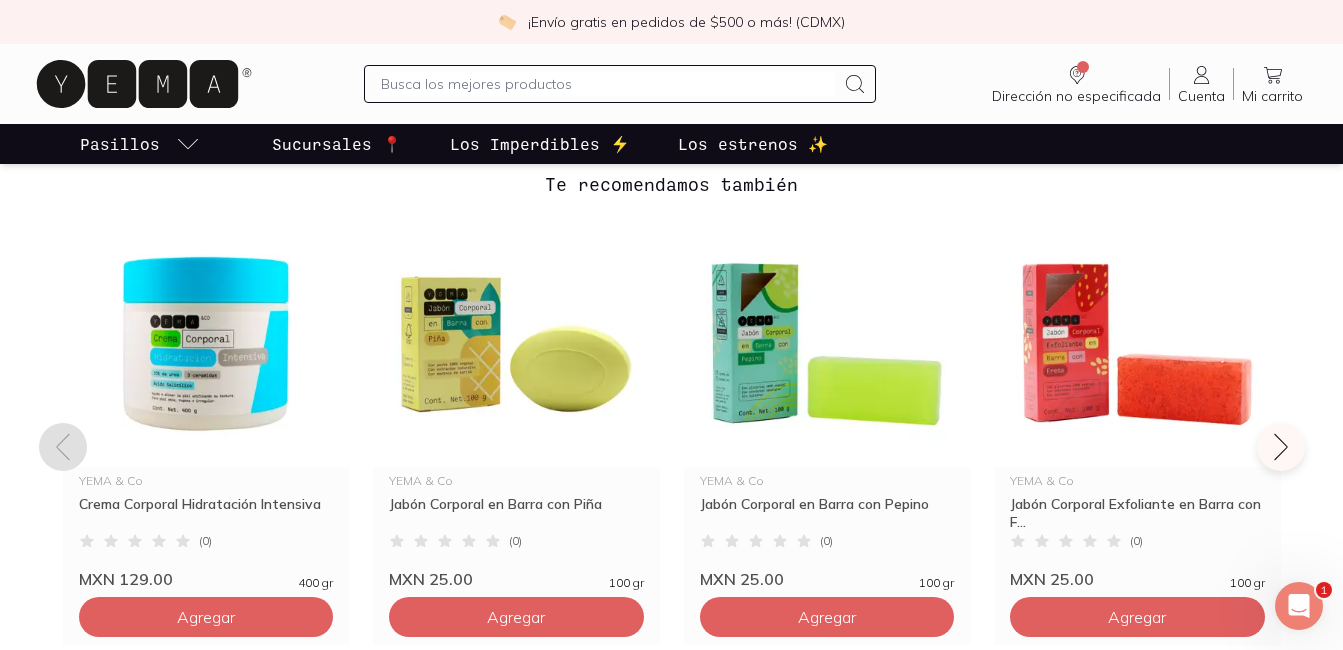 scroll, scrollTop: 1488, scrollLeft: 0, axis: vertical 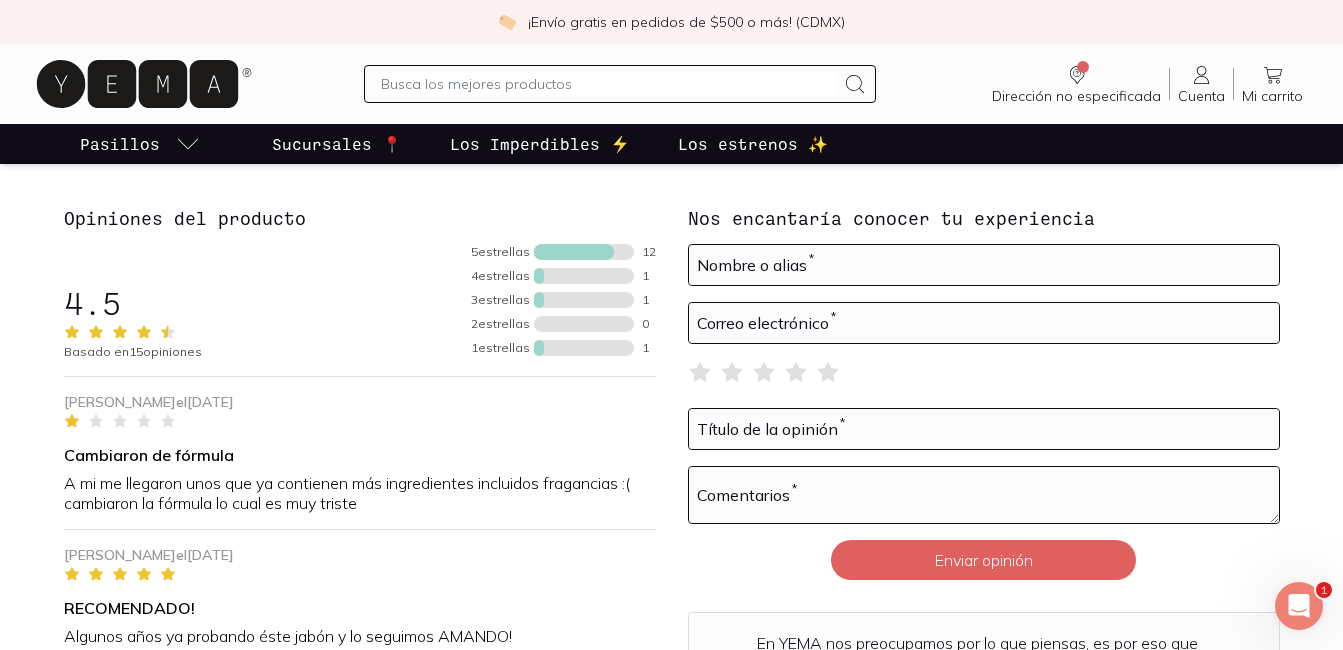 drag, startPoint x: 1340, startPoint y: 335, endPoint x: 1335, endPoint y: 292, distance: 43.289722 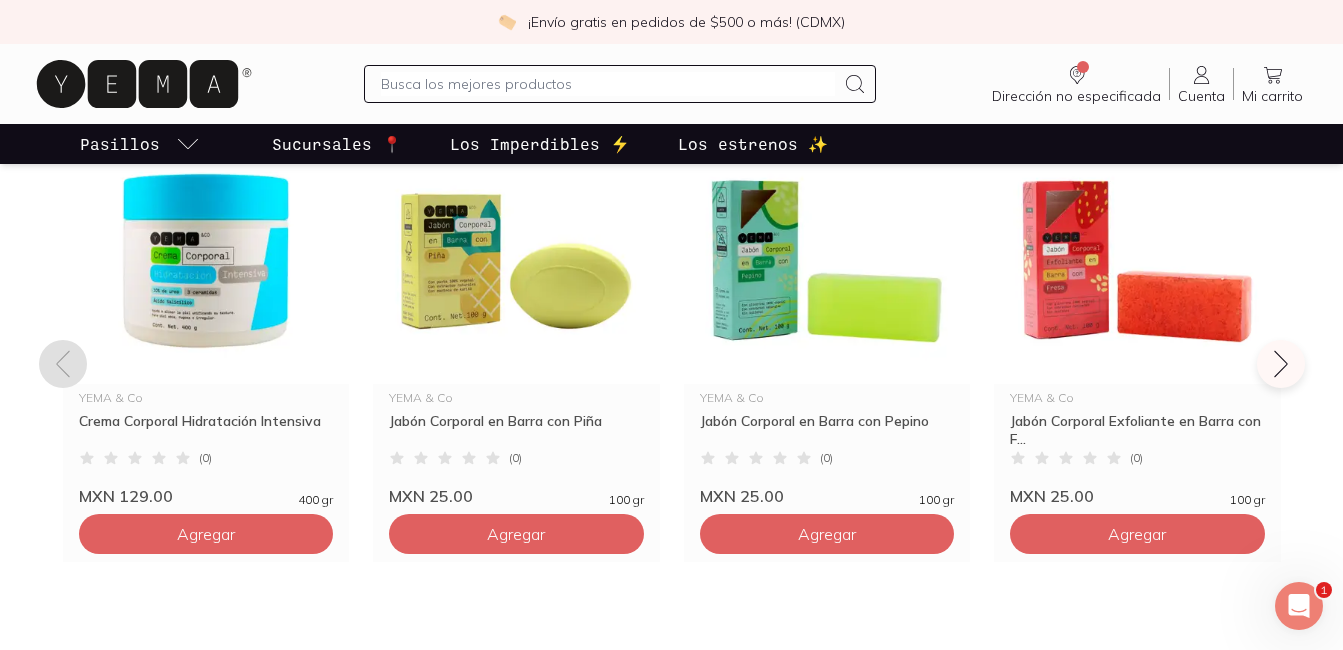 scroll, scrollTop: 1525, scrollLeft: 0, axis: vertical 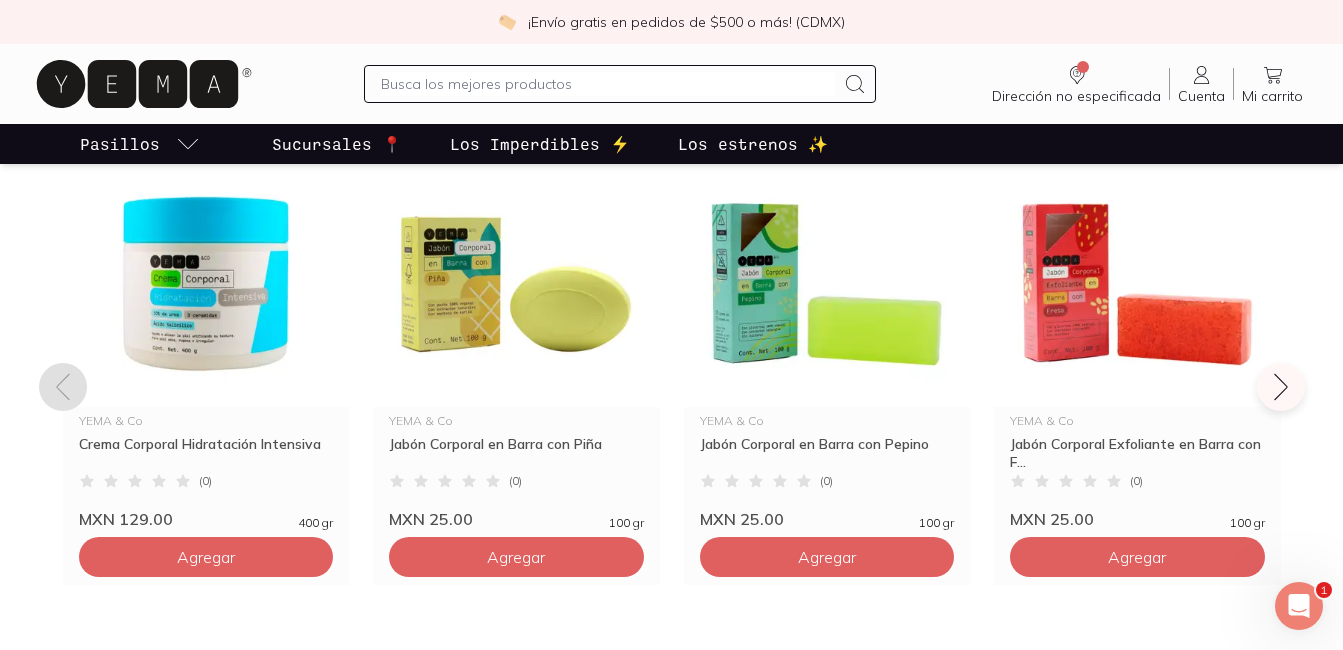 click on "Te recomendamos también YEMA & Co Crema Corporal Hidratación Intensiva ( 0 ) MXN 129.00 400 gr Agregar YEMA & Co Jabón Corporal en Barra con Piña ( 0 ) MXN 25.00 100 gr Agregar YEMA & Co Jabón Corporal en Barra con Pepino ( 0 ) MXN 25.00 100 gr Agregar YEMA & Co Jabón Corporal Exfoliante en Barra con F... Jabón Corporal Exfoliante en Barra con Fresa ( 0 ) MXN 25.00 100 gr Agregar YEMA & Co Jabon Liquido Corporal Lavanda ( 0 ) MXN 59.00 400 ml Agregar TTaio Borla Compostable T Taio ( 0 ) MXN 29.00 1 pza Agregar Arbol Verde Jabon Barra Revitalizante Arbol Verde ( 0 ) MXN 25.00 100 gr Agregar boea Jabón Líquido Corporal Eucalipto boea ( 0 ) MXN 99.00 250 ml Agregar boea Jabón Líquido Corporal [PERSON_NAME] ( 1 ) MXN 99.00 250 ml Agregar [PERSON_NAME] Desodorante Lavanda y Toronja en Spray R... Desodorante Lavanda y Toronja en Spray [PERSON_NAME] ( 2 ) MXN 149.00 60 ml Agregar Kobol Desodorante Natural Eucalipto y Limón Ko... Desodorante Natural Eucalipto y Limón Kobol ( 1 ) MXN 99.00 60 gr (" at bounding box center [671, 374] 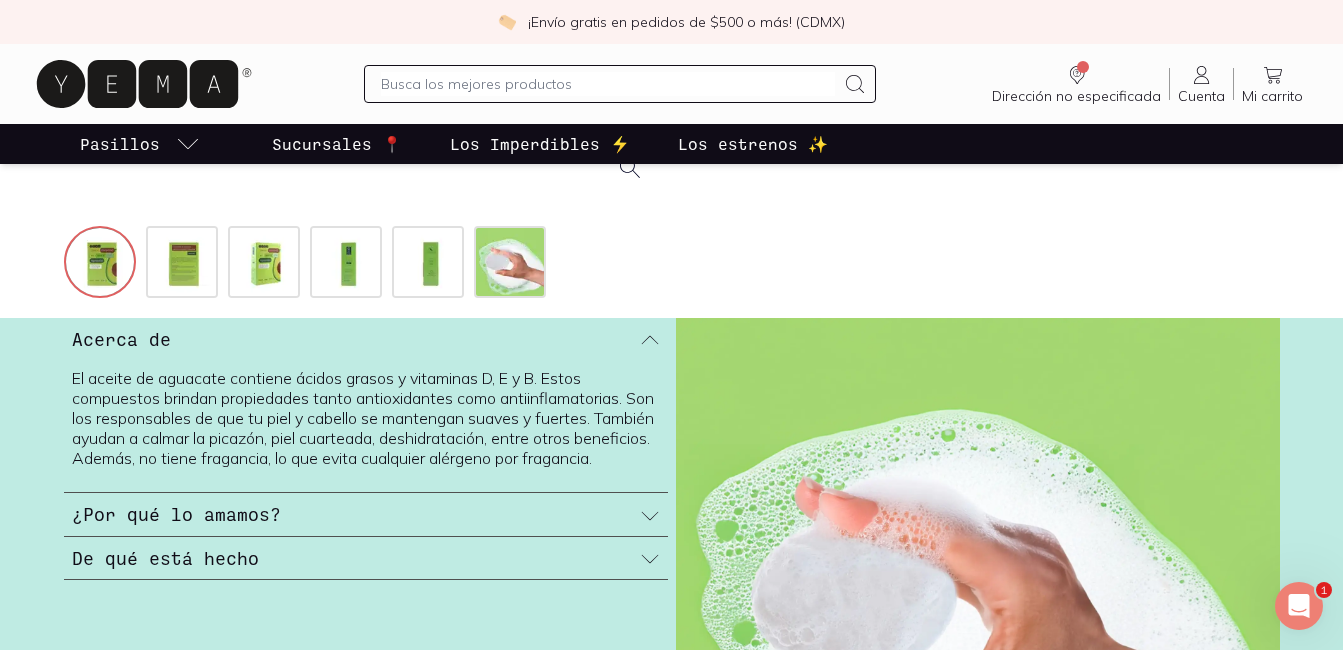 scroll, scrollTop: 624, scrollLeft: 0, axis: vertical 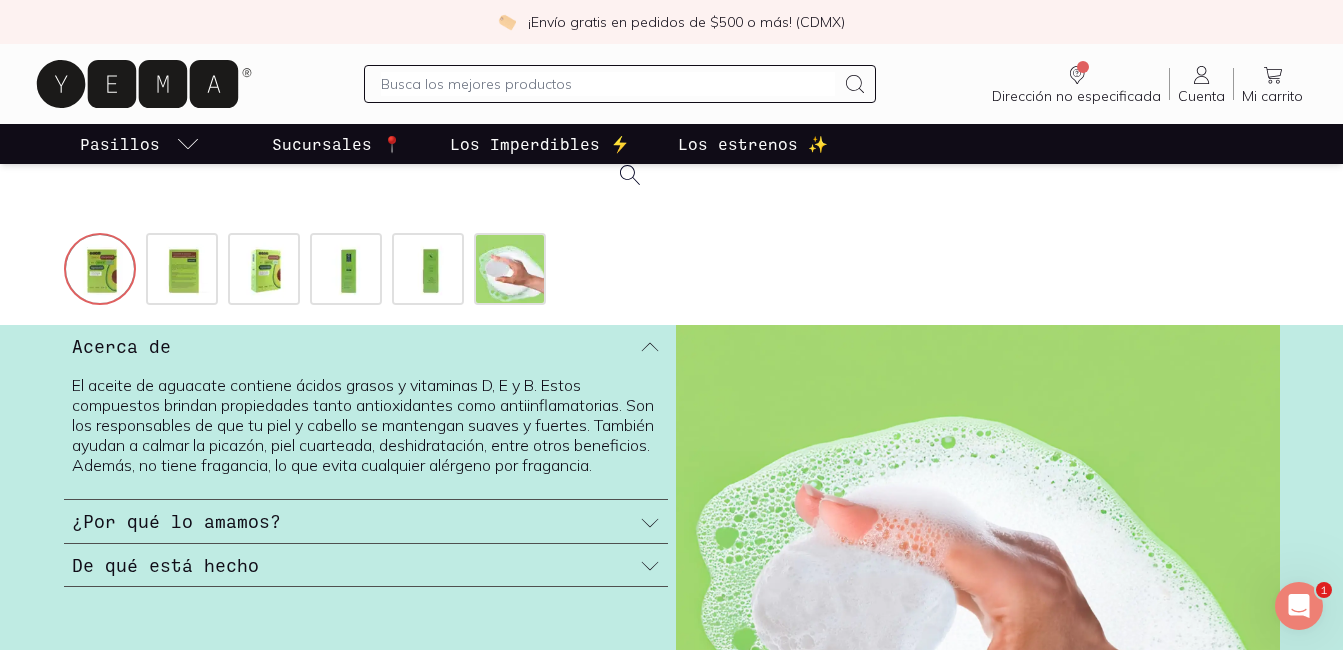 click 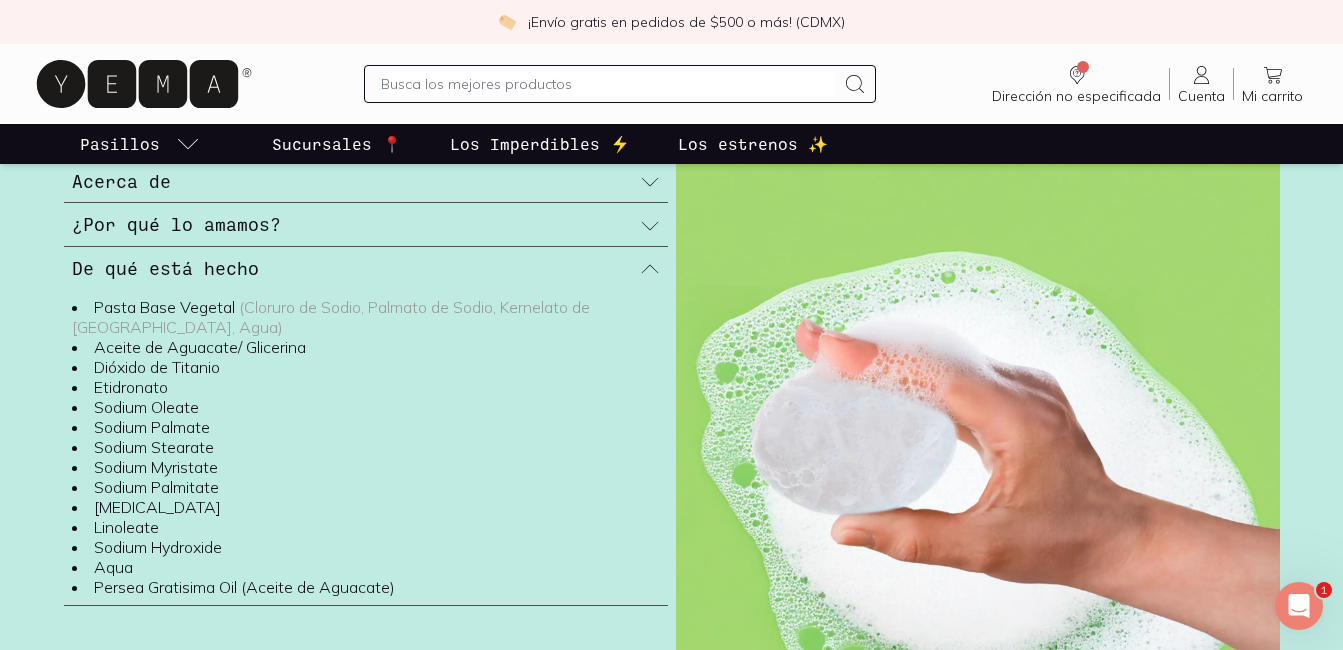 scroll, scrollTop: 812, scrollLeft: 0, axis: vertical 